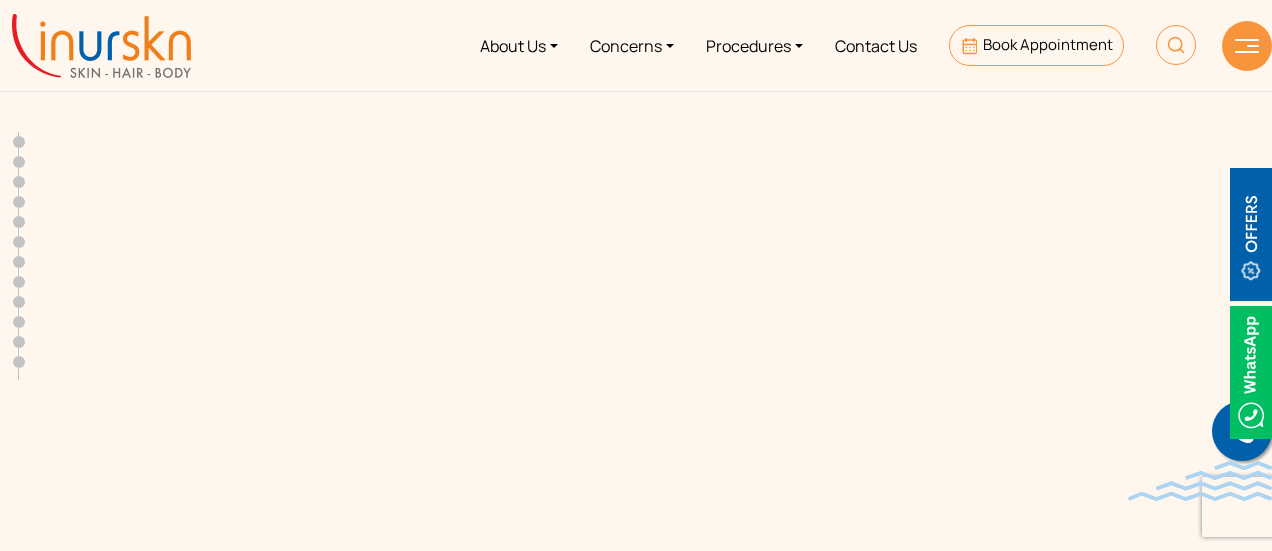 scroll, scrollTop: 0, scrollLeft: 0, axis: both 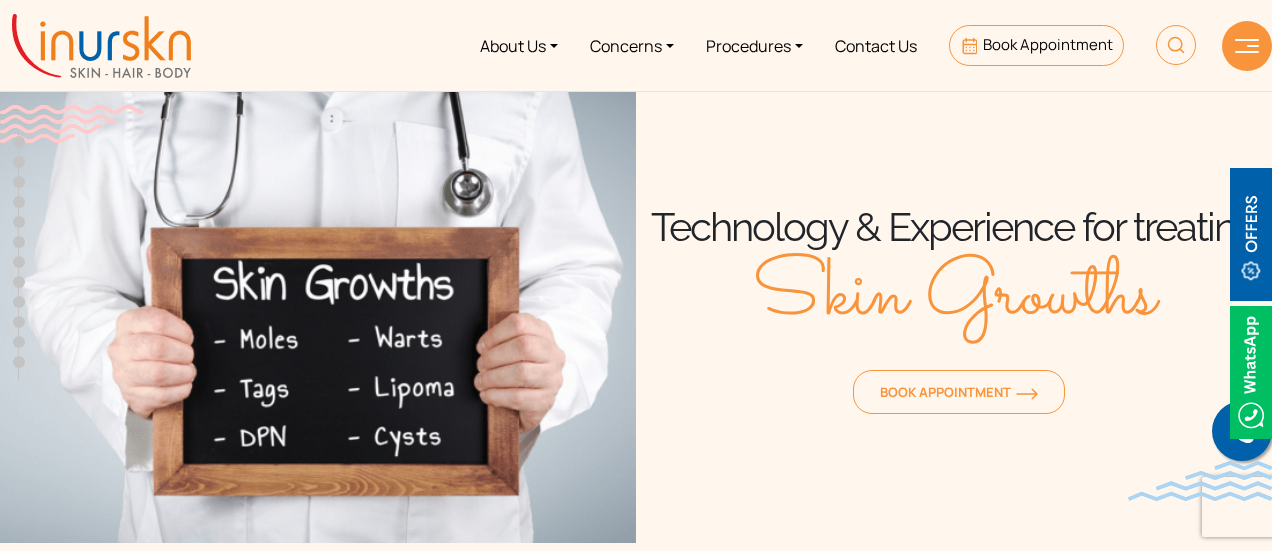 drag, startPoint x: 693, startPoint y: 225, endPoint x: 1057, endPoint y: 214, distance: 364.16617 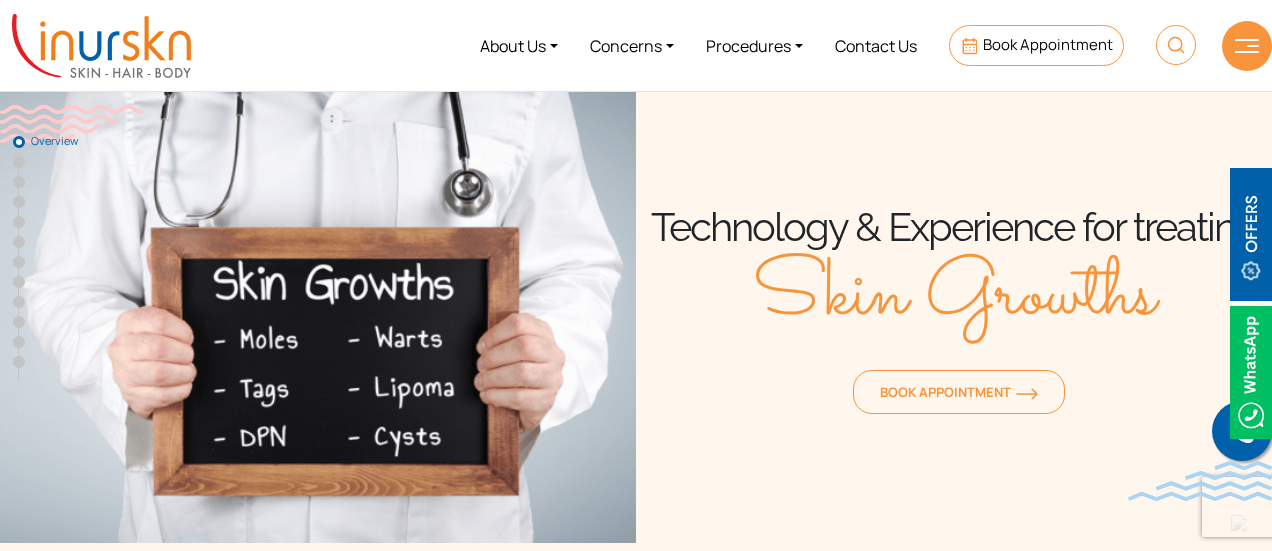 scroll, scrollTop: 135, scrollLeft: 0, axis: vertical 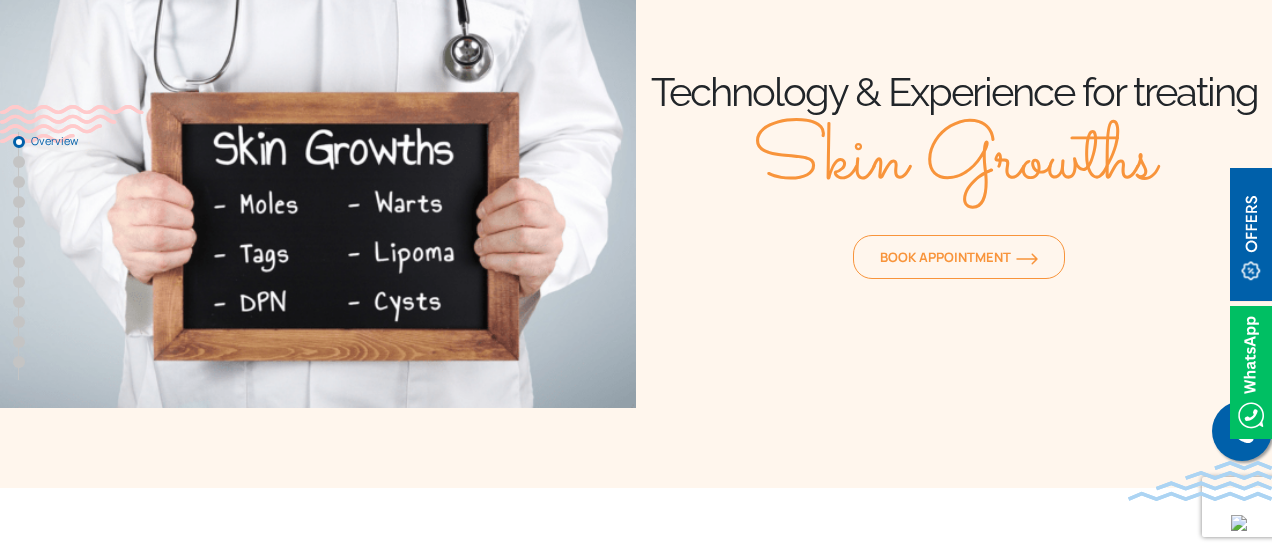 drag, startPoint x: 776, startPoint y: 169, endPoint x: 1224, endPoint y: 129, distance: 449.78217 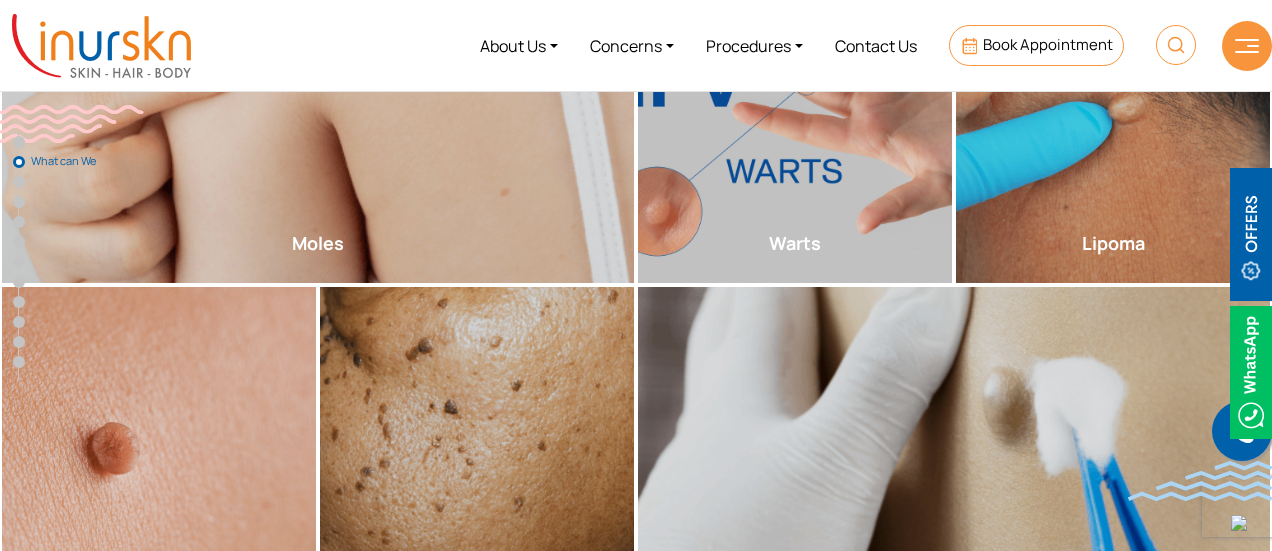 scroll, scrollTop: 935, scrollLeft: 0, axis: vertical 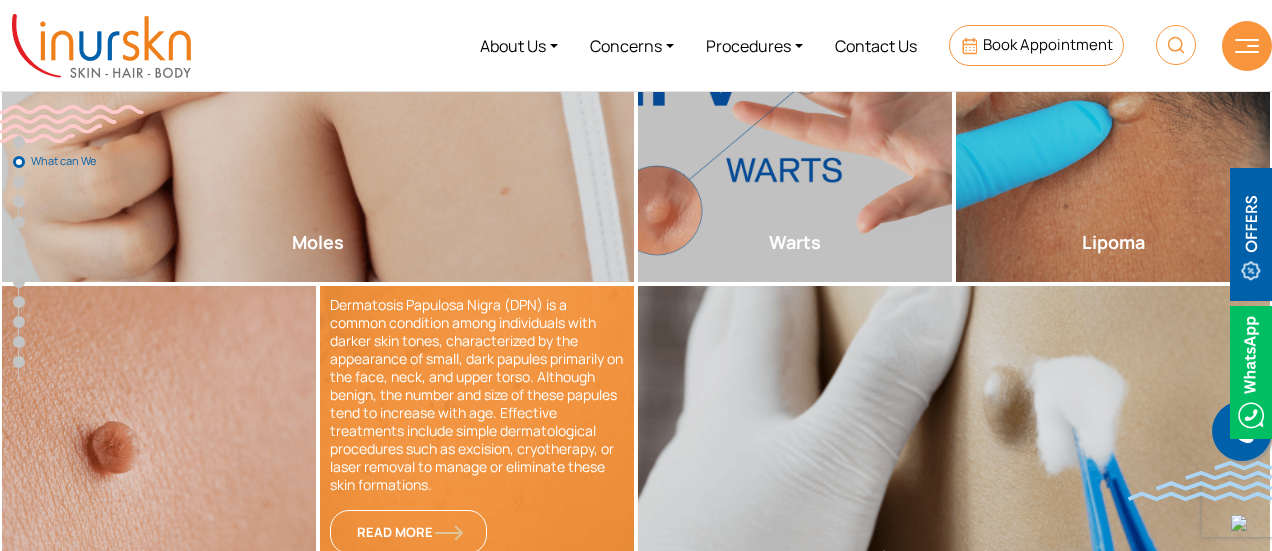 click on "Dermatosis Papulosa Nigra (DPN) is a common condition among individuals with darker skin tones, characterized by the appearance of small, dark papules primarily on the face, neck, and upper torso. Although benign, the number and size of these papules tend to increase with age. Effective treatments include simple dermatological procedures such as excision, cryotherapy, or laser removal to manage or eliminate these skin formations." at bounding box center (477, 395) 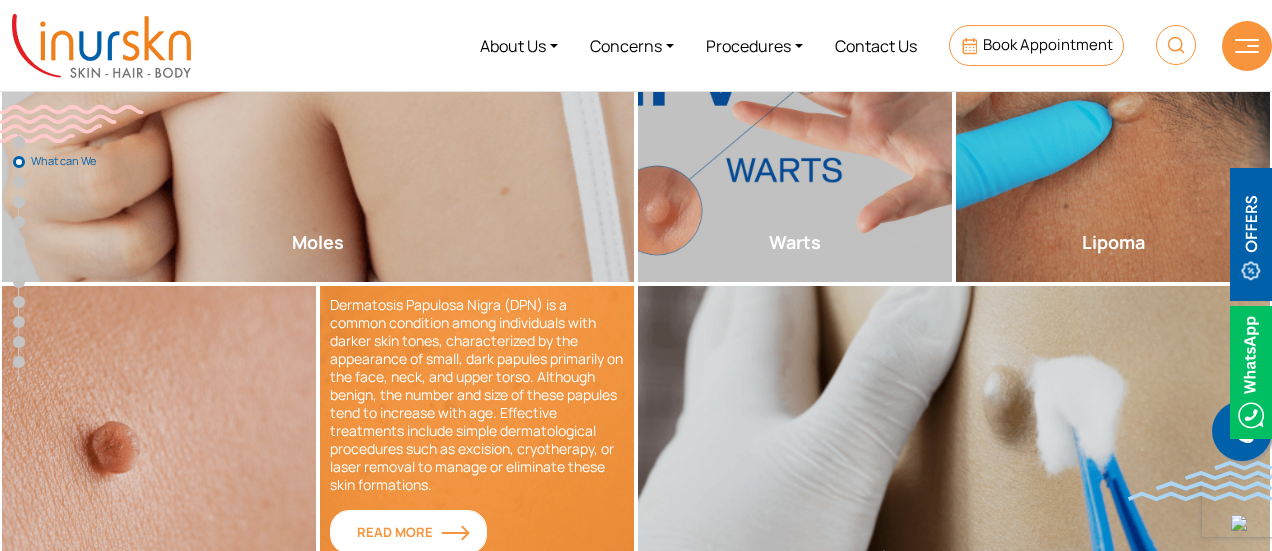 click on "Read More" at bounding box center (408, 532) 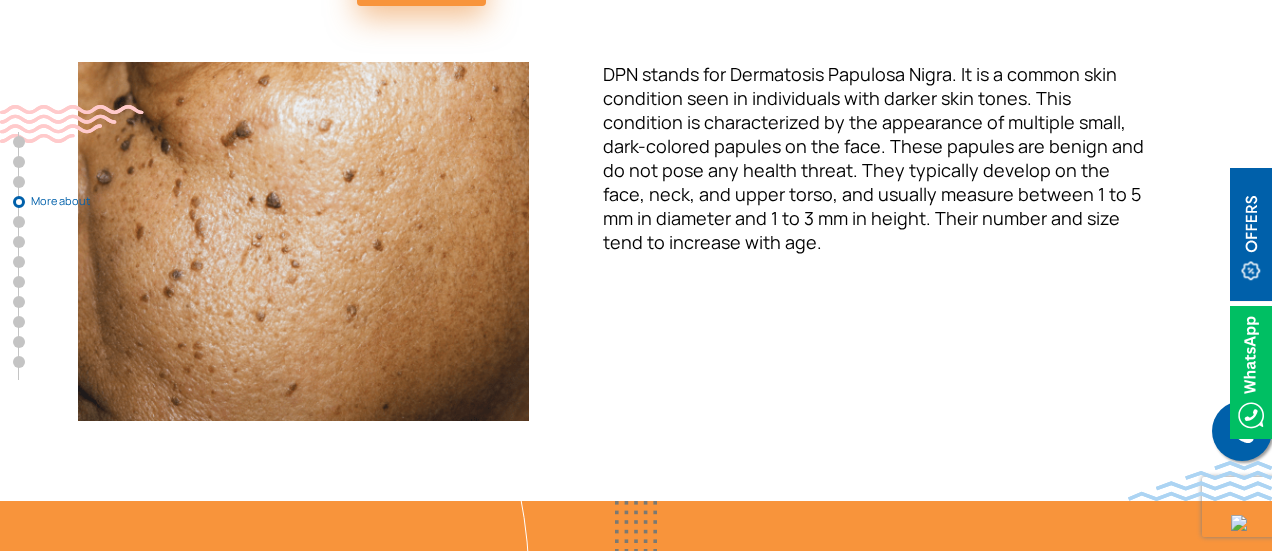 scroll, scrollTop: 2988, scrollLeft: 0, axis: vertical 